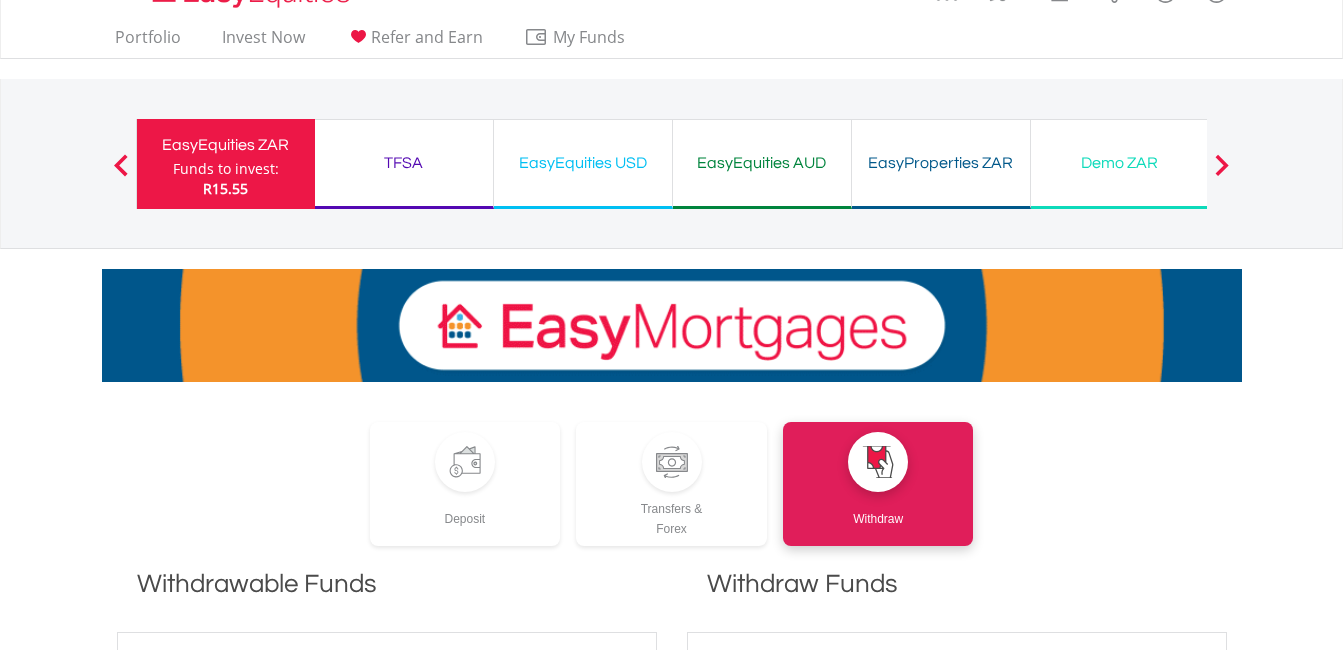 scroll, scrollTop: 0, scrollLeft: 0, axis: both 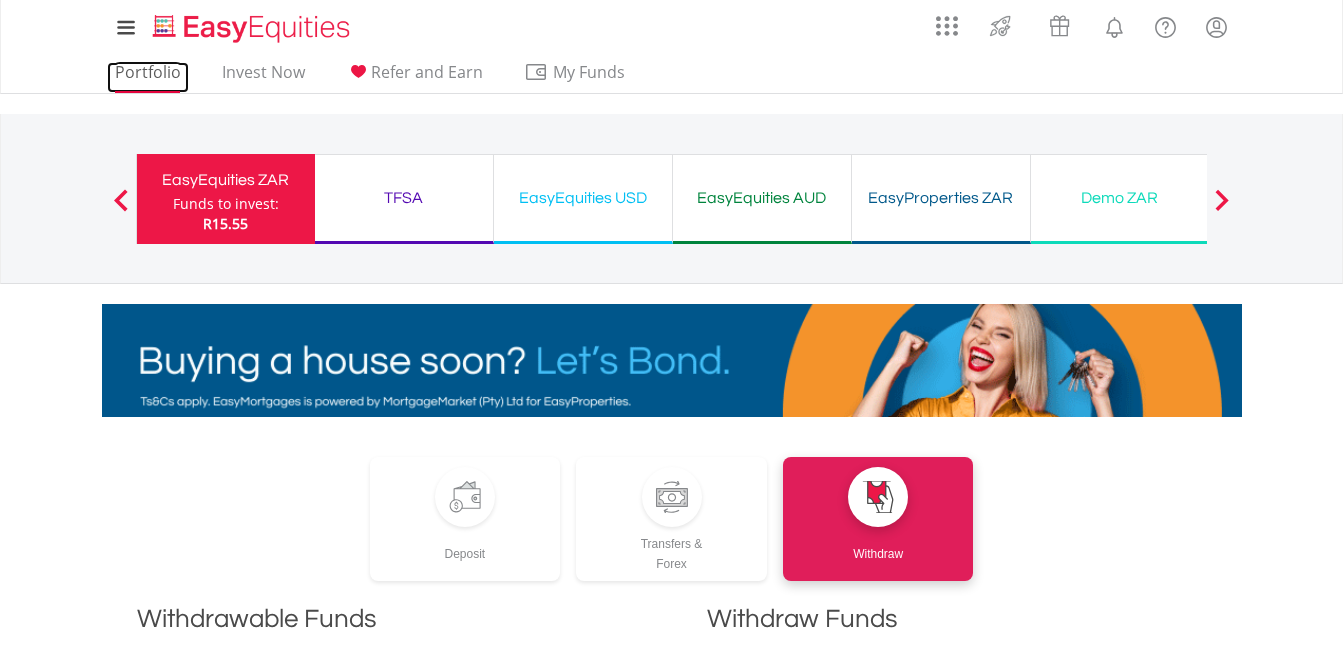 click on "Portfolio" at bounding box center (148, 77) 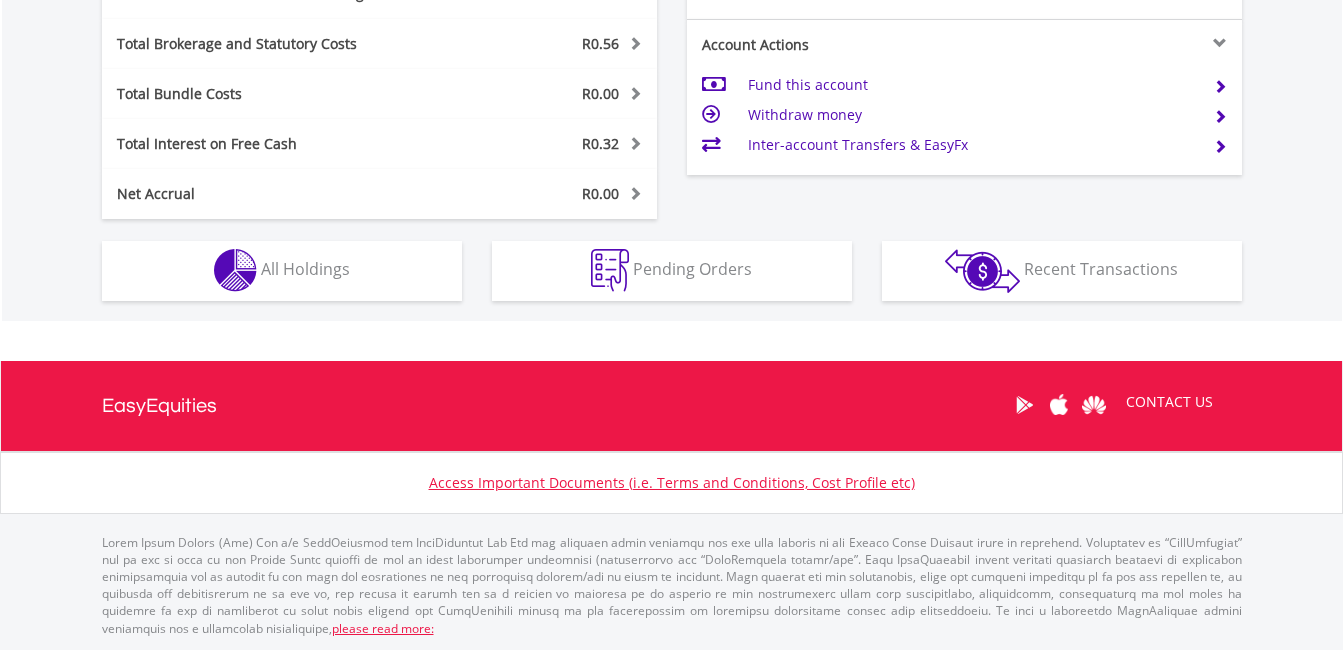 scroll, scrollTop: 615, scrollLeft: 0, axis: vertical 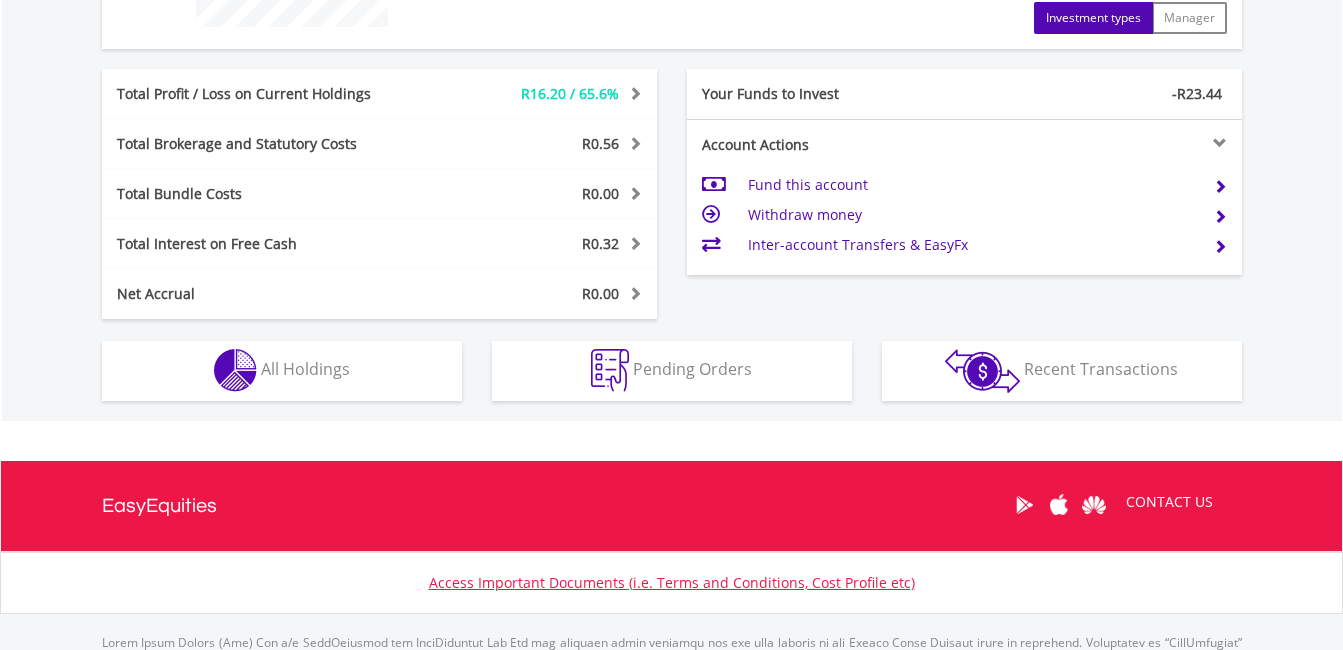 click on "Fund this account" at bounding box center [972, 185] 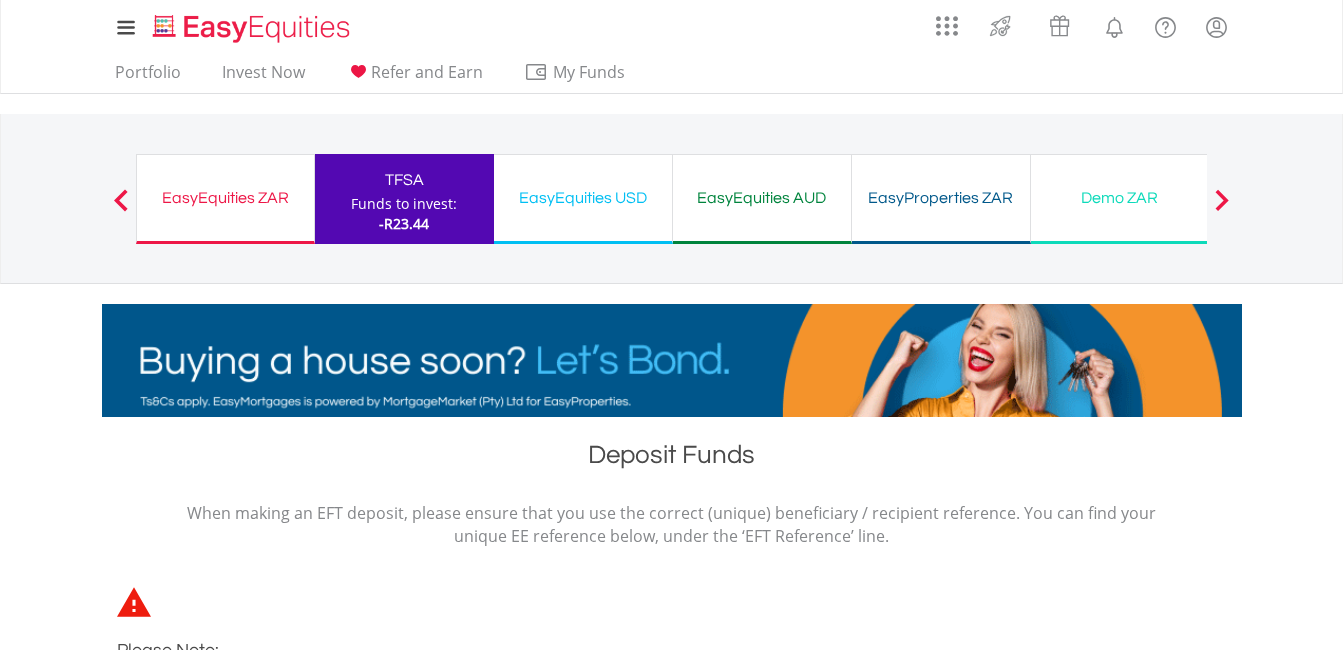 scroll, scrollTop: 600, scrollLeft: 0, axis: vertical 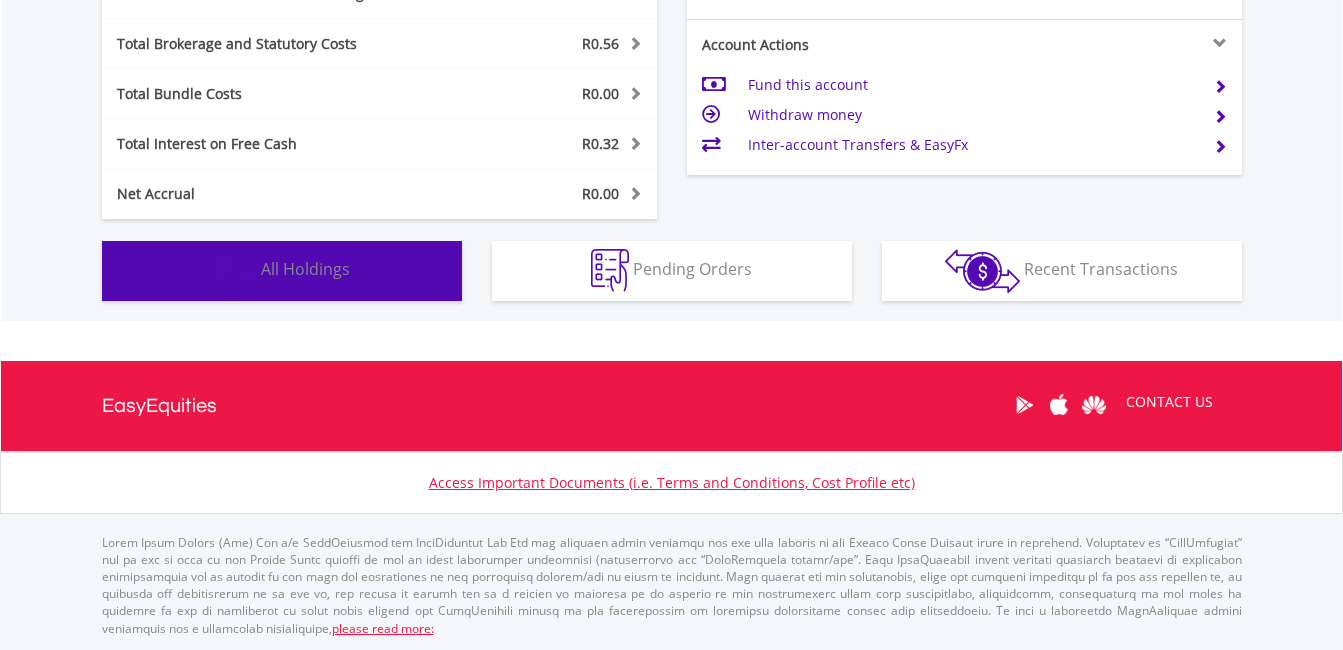 click on "Holdings
All Holdings" at bounding box center [282, 271] 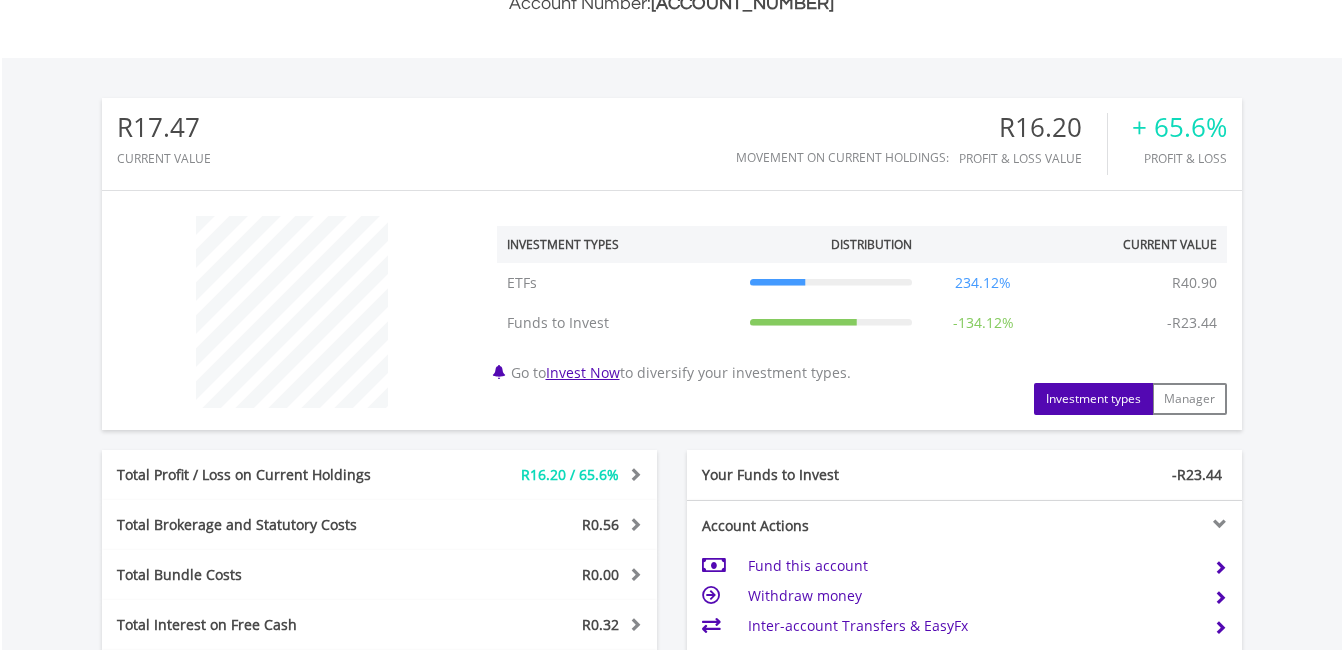 scroll, scrollTop: 905, scrollLeft: 0, axis: vertical 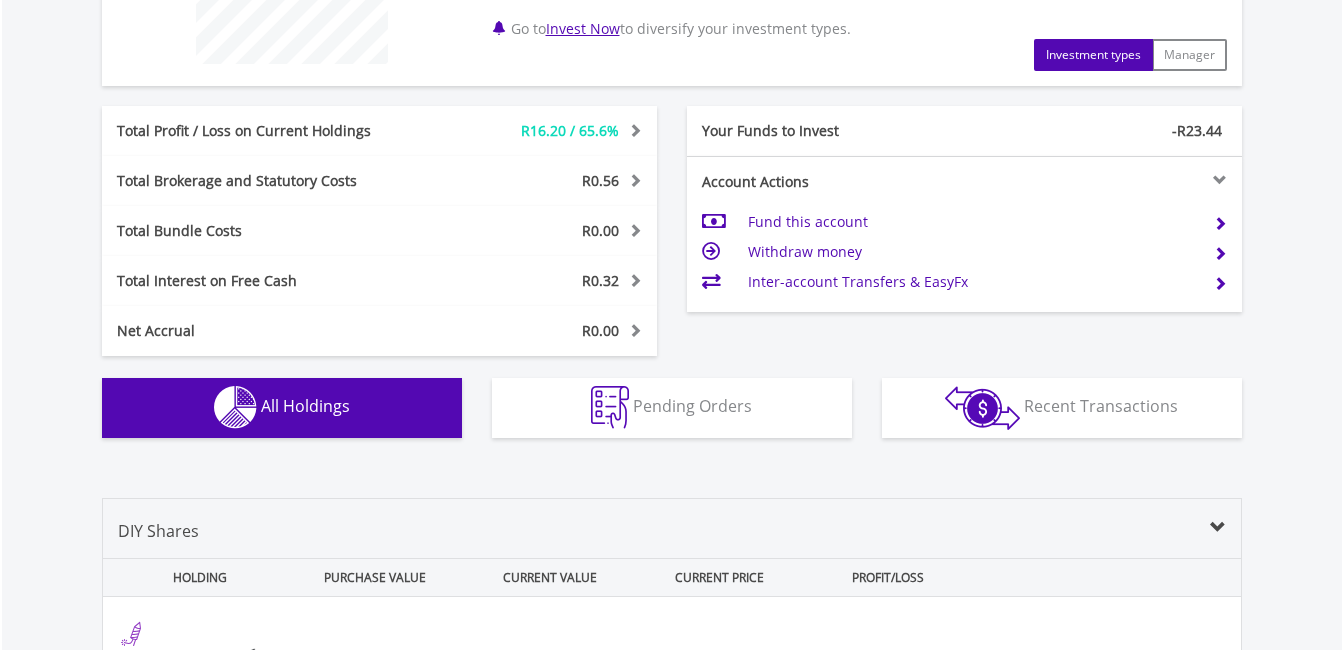 click on "Fund this account" at bounding box center [972, 222] 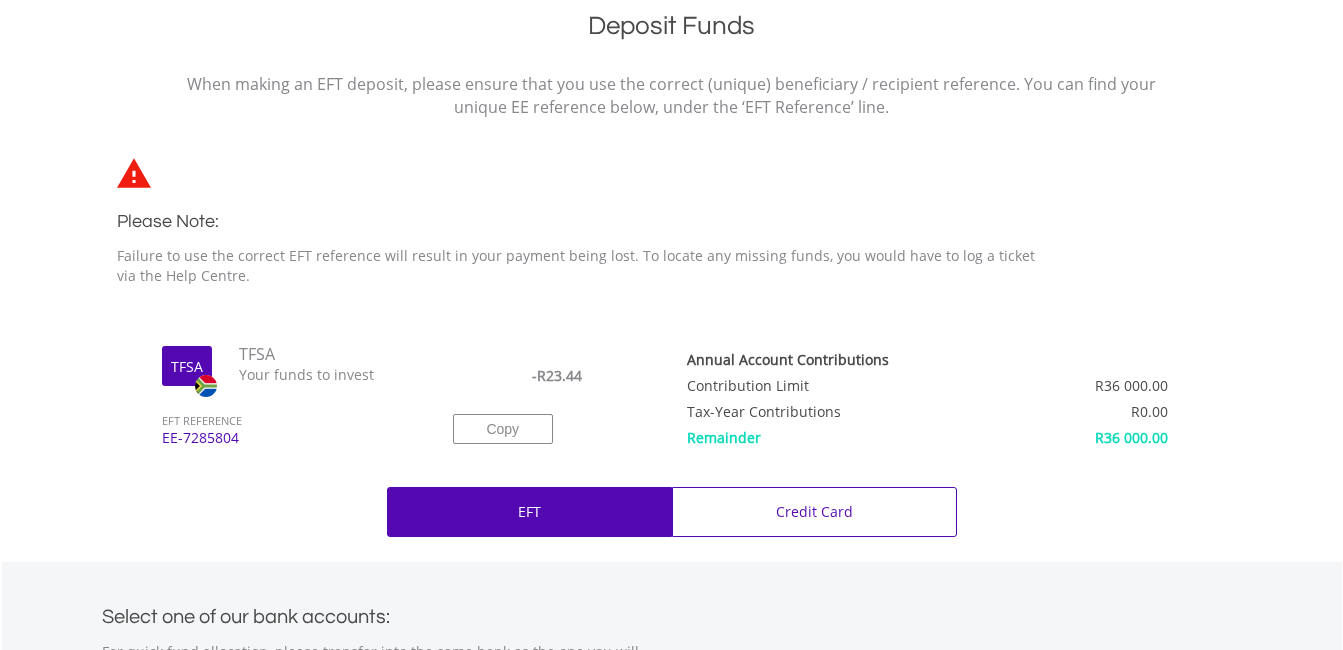 scroll, scrollTop: 600, scrollLeft: 0, axis: vertical 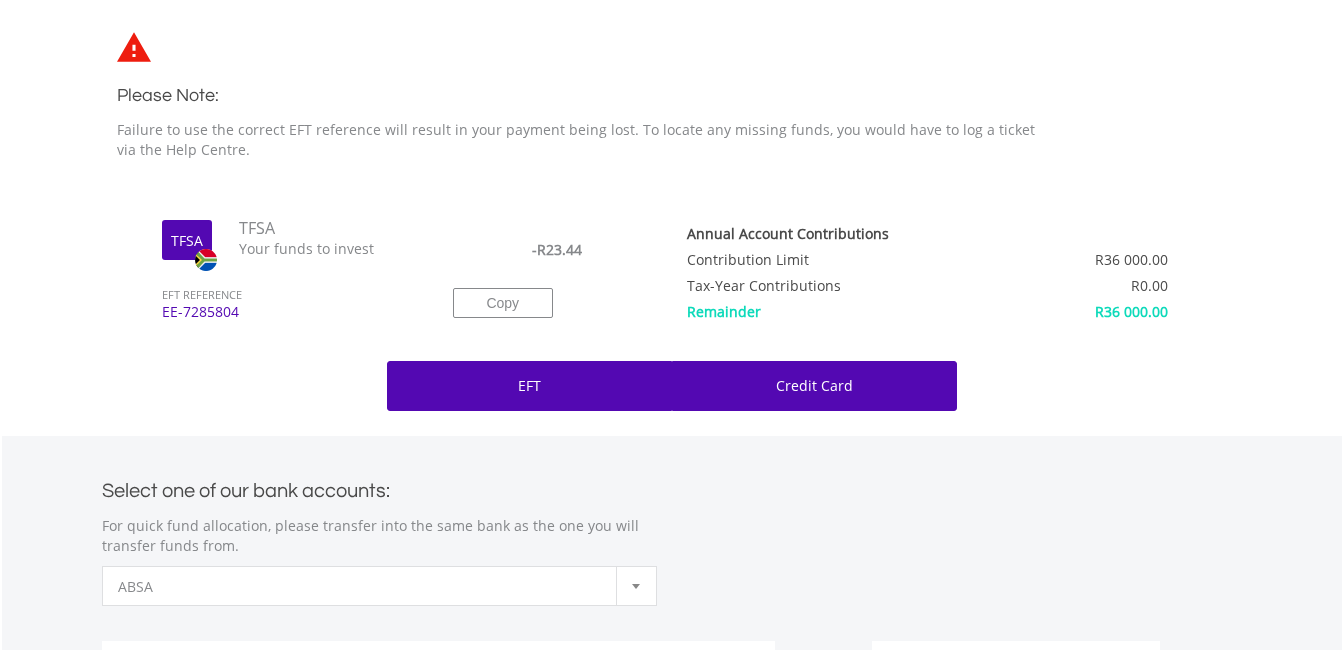 click on "Credit Card" at bounding box center (814, 386) 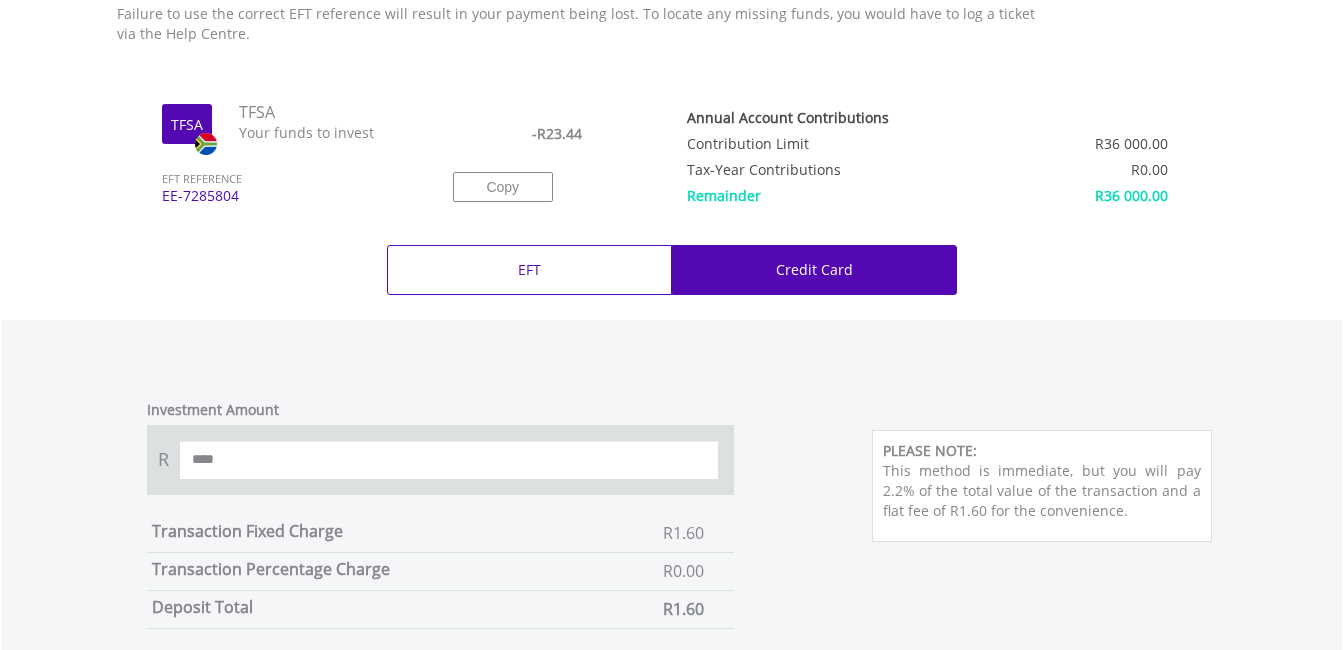 scroll, scrollTop: 855, scrollLeft: 0, axis: vertical 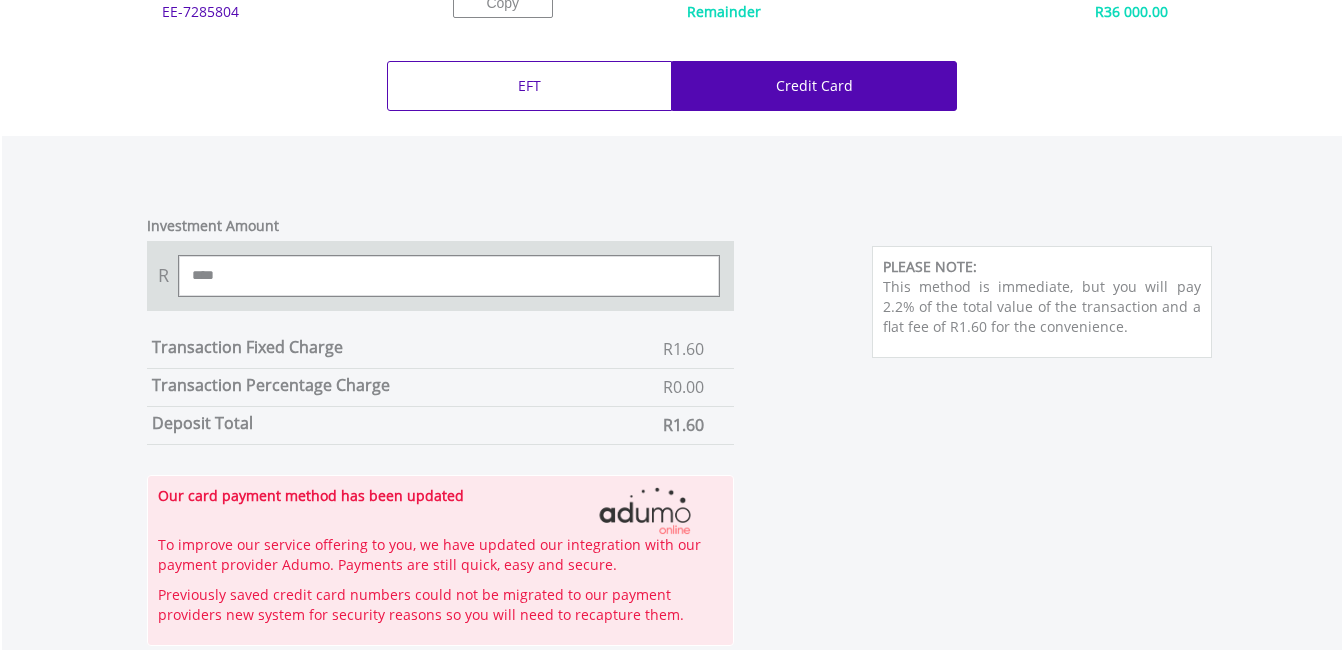 click on "****" at bounding box center [449, 276] 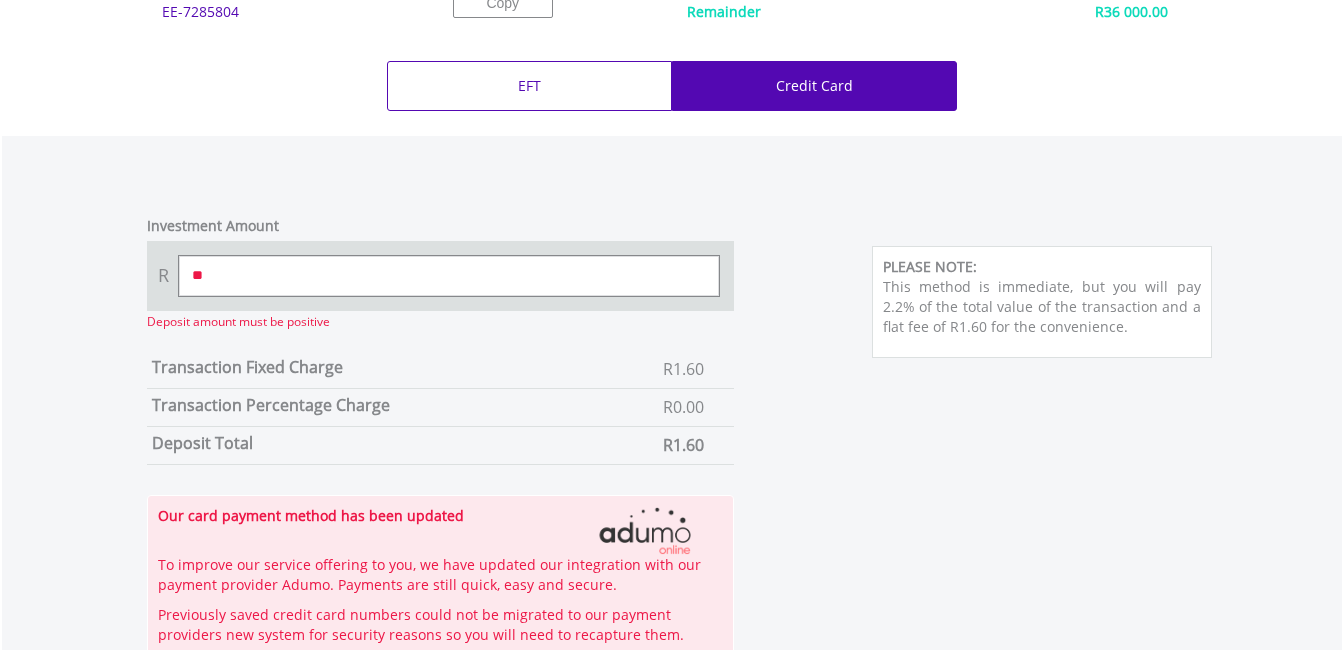 type on "*" 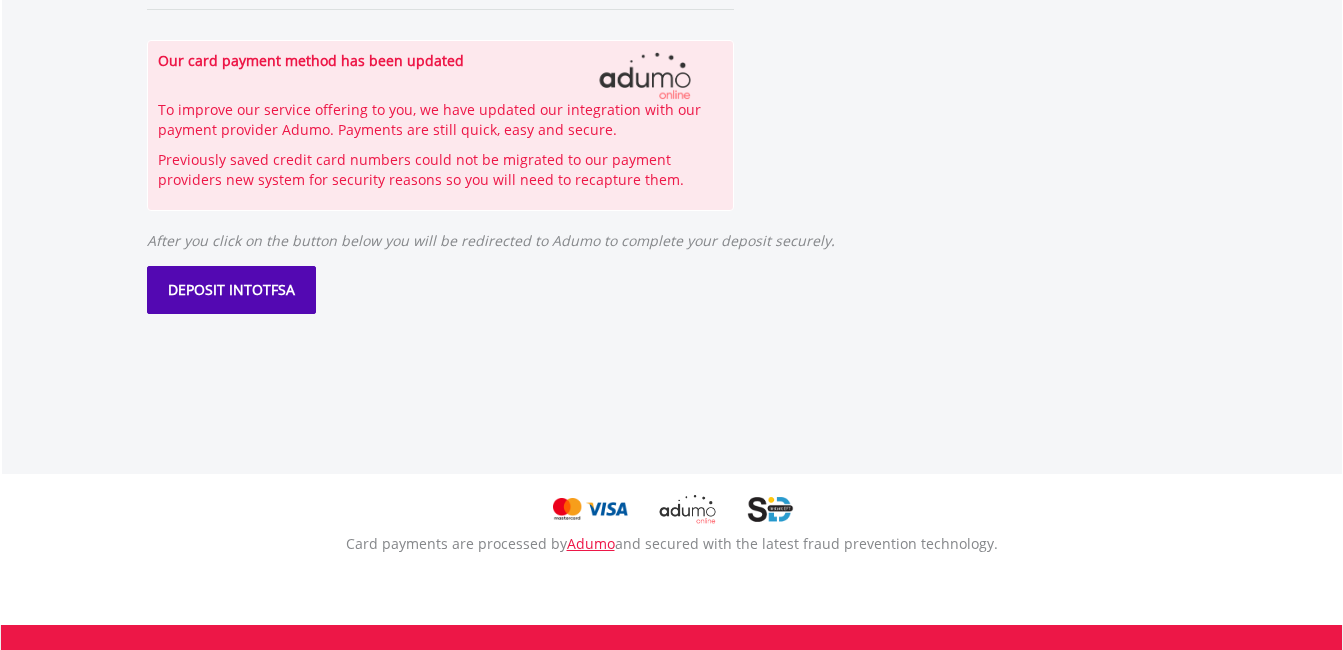 scroll, scrollTop: 1255, scrollLeft: 0, axis: vertical 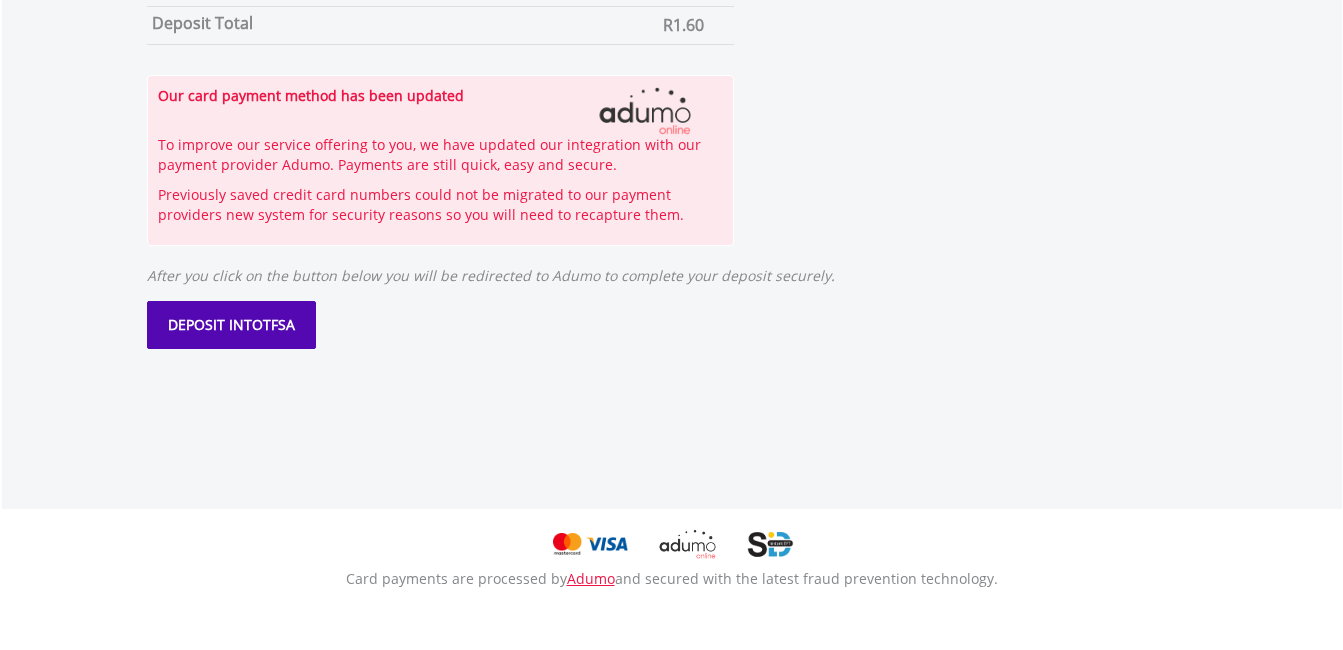 type on "**" 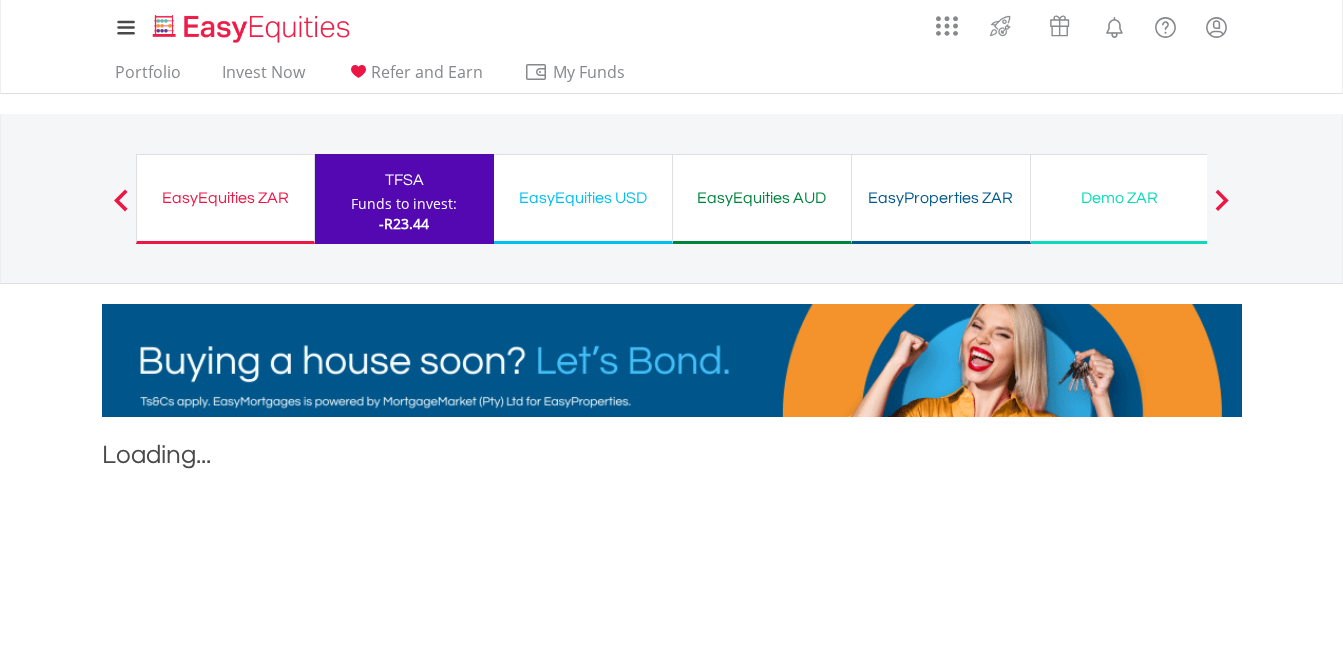 scroll, scrollTop: 300, scrollLeft: 0, axis: vertical 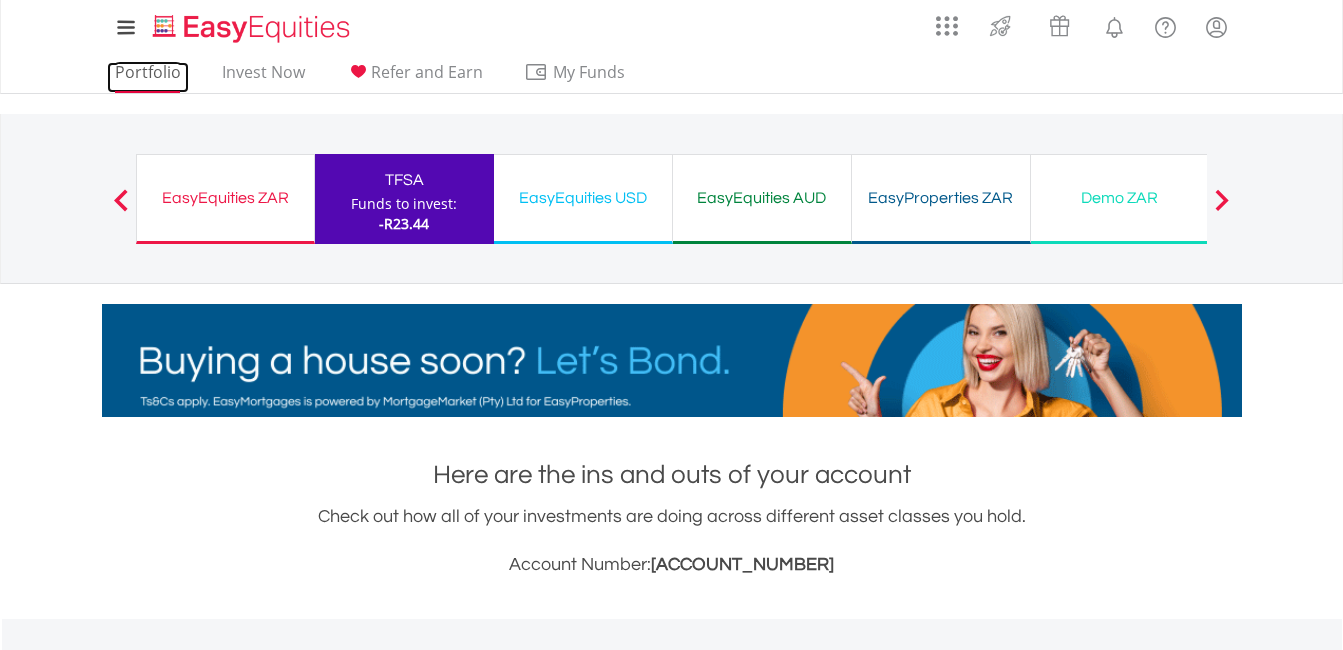 click on "Portfolio" at bounding box center (148, 77) 